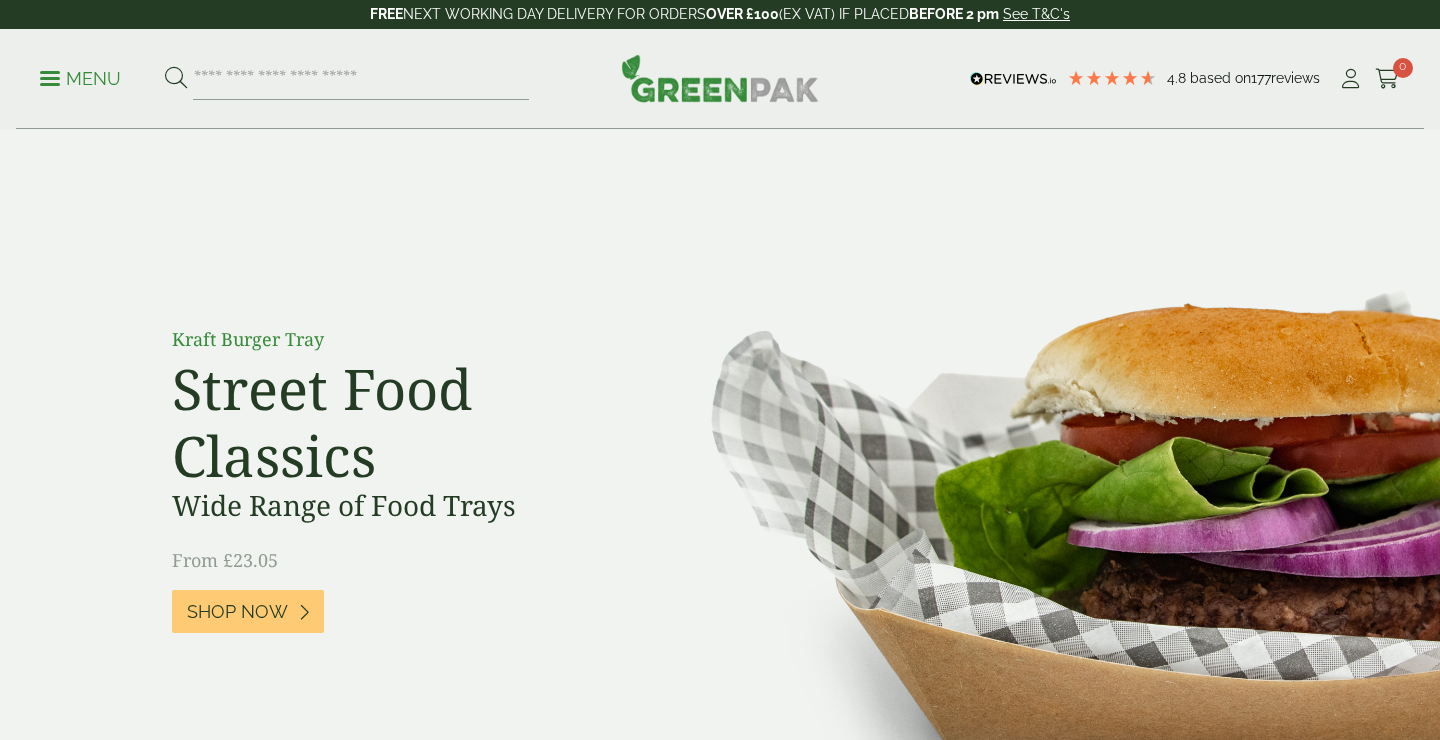 scroll, scrollTop: 0, scrollLeft: 0, axis: both 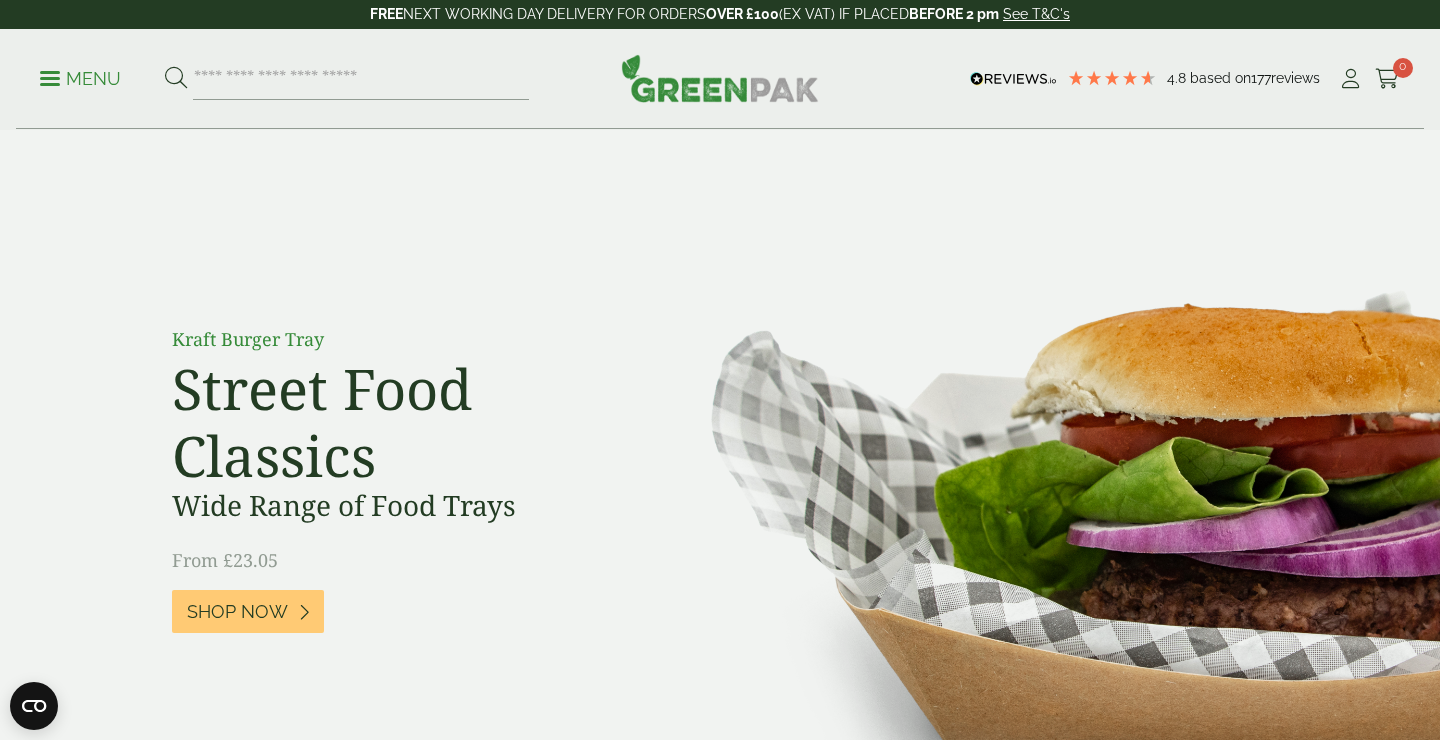 click on "FREE  NEXT WORKING DAY DELIVERY FOR ORDERS  OVER £100  (EX VAT) IF PLACED  BEFORE 2 pm   See T&C's" at bounding box center [720, 14] 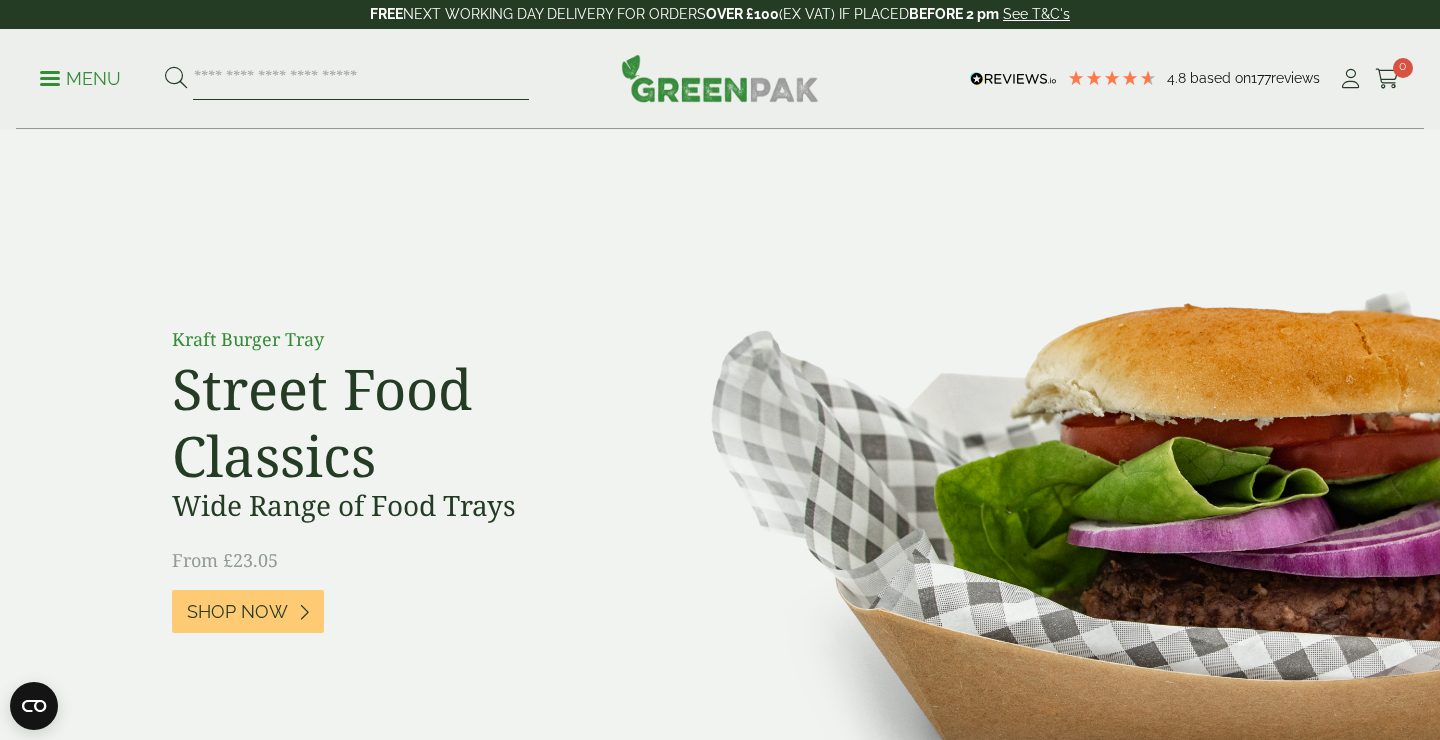 click at bounding box center (361, 79) 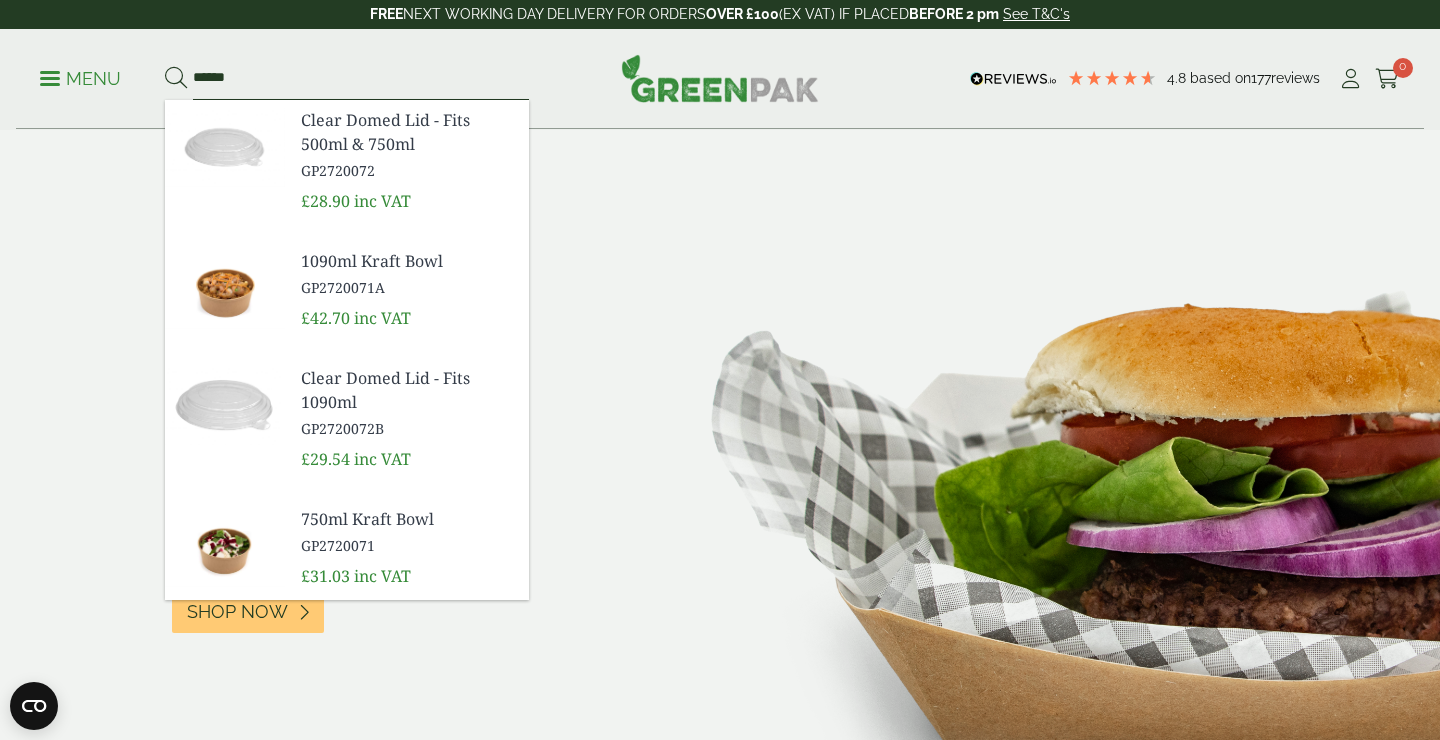 type on "*****" 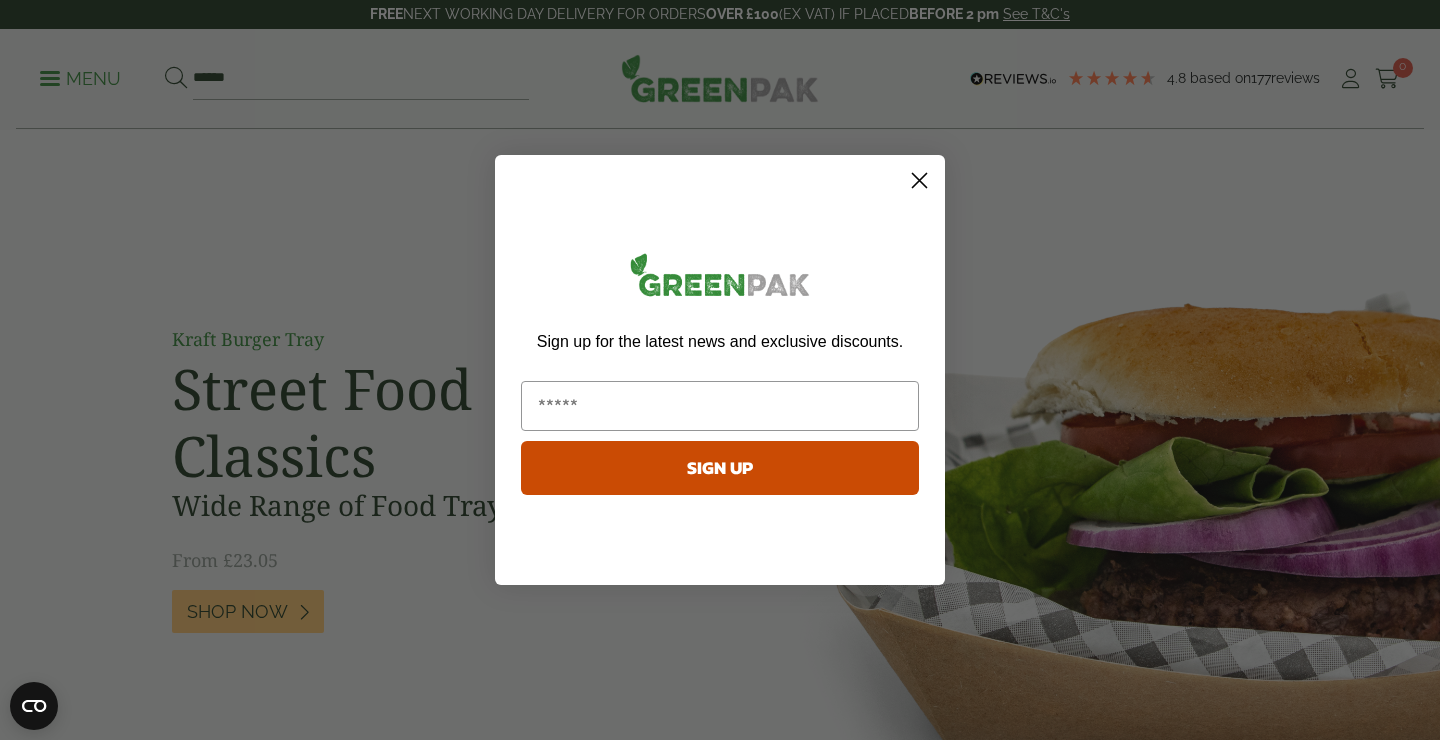 click 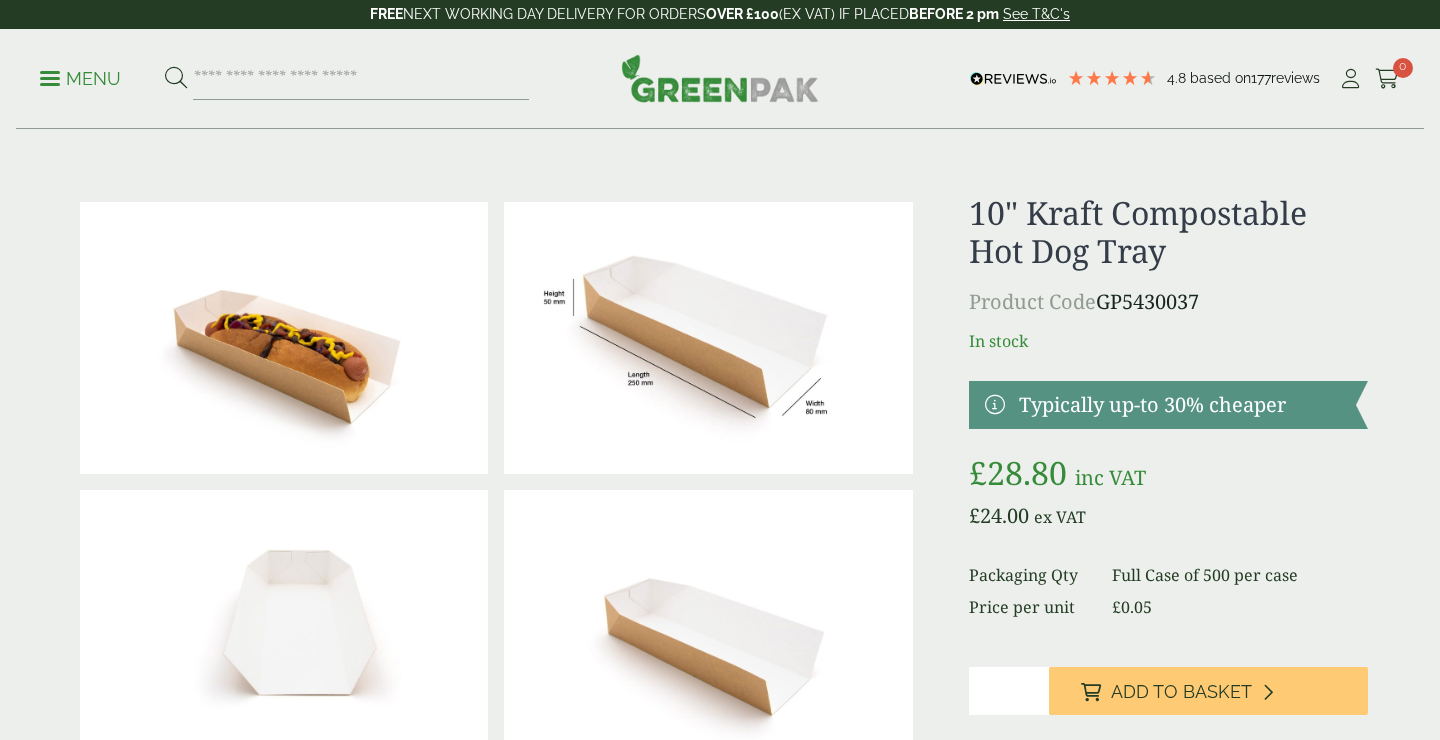 scroll, scrollTop: 0, scrollLeft: 0, axis: both 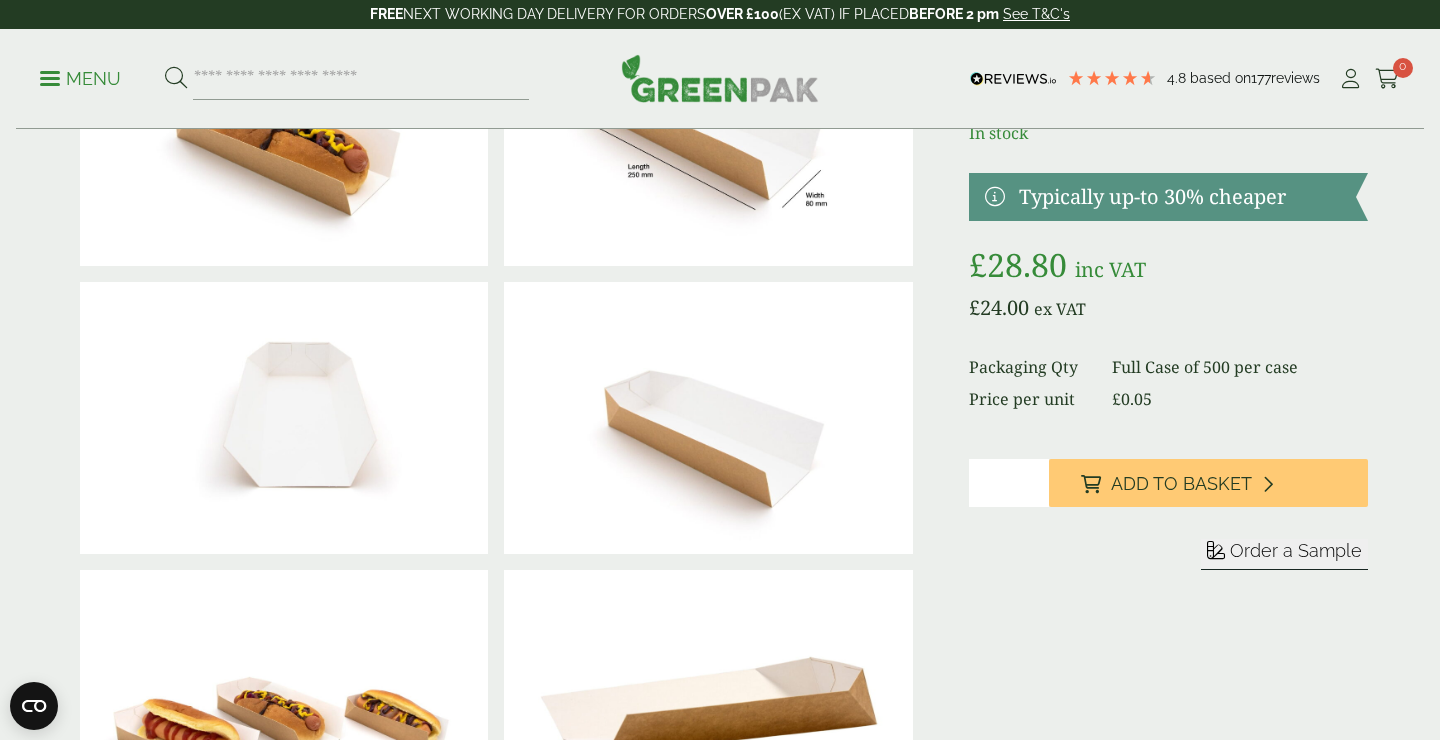 click on "*" at bounding box center (1009, 483) 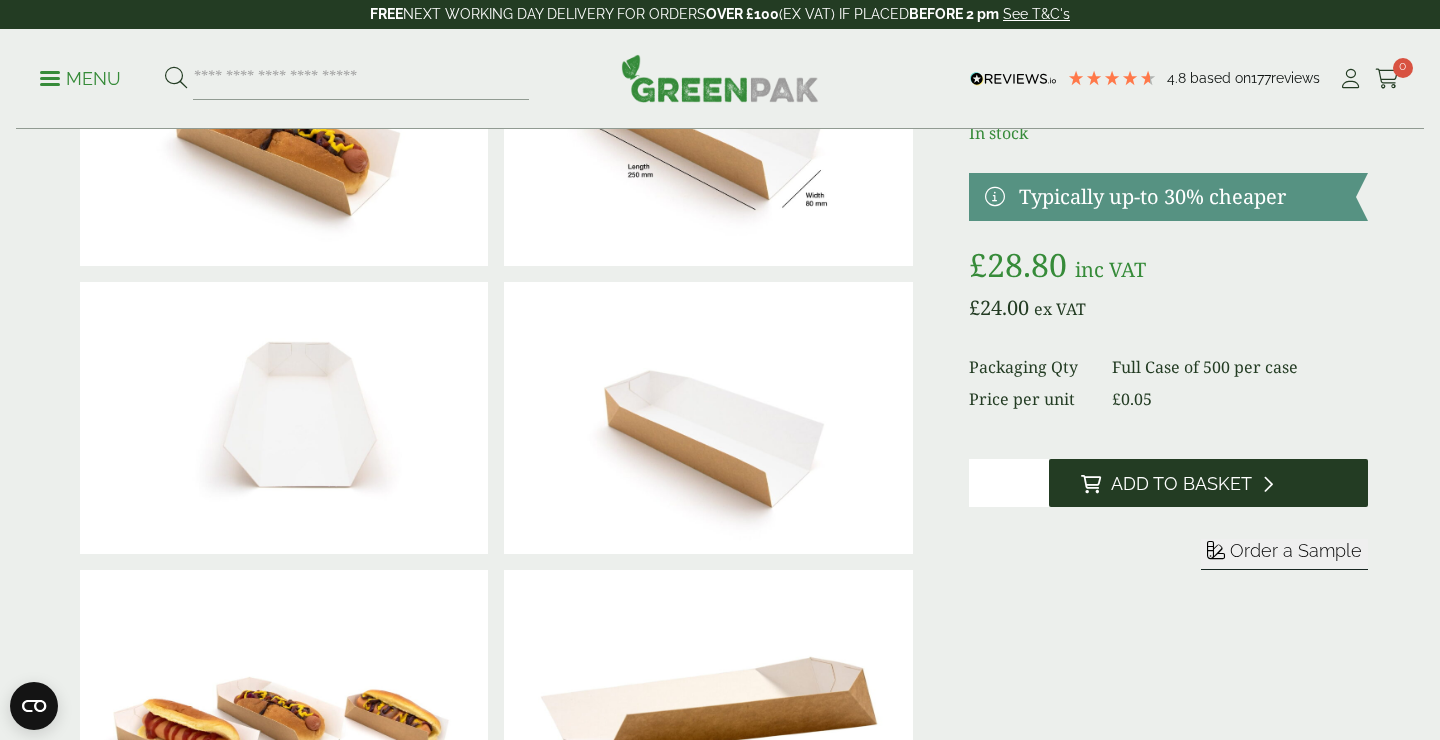 type on "**" 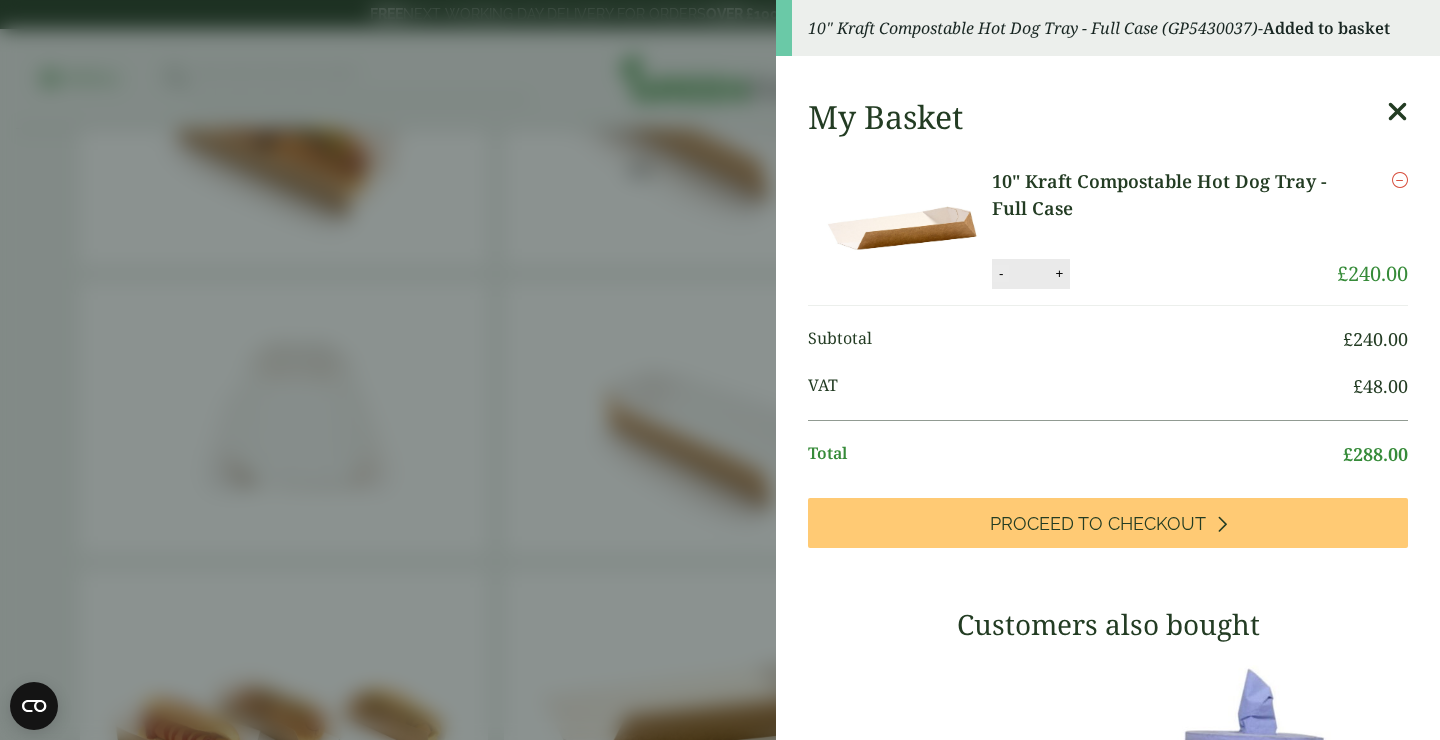 click on "-" at bounding box center [1001, 273] 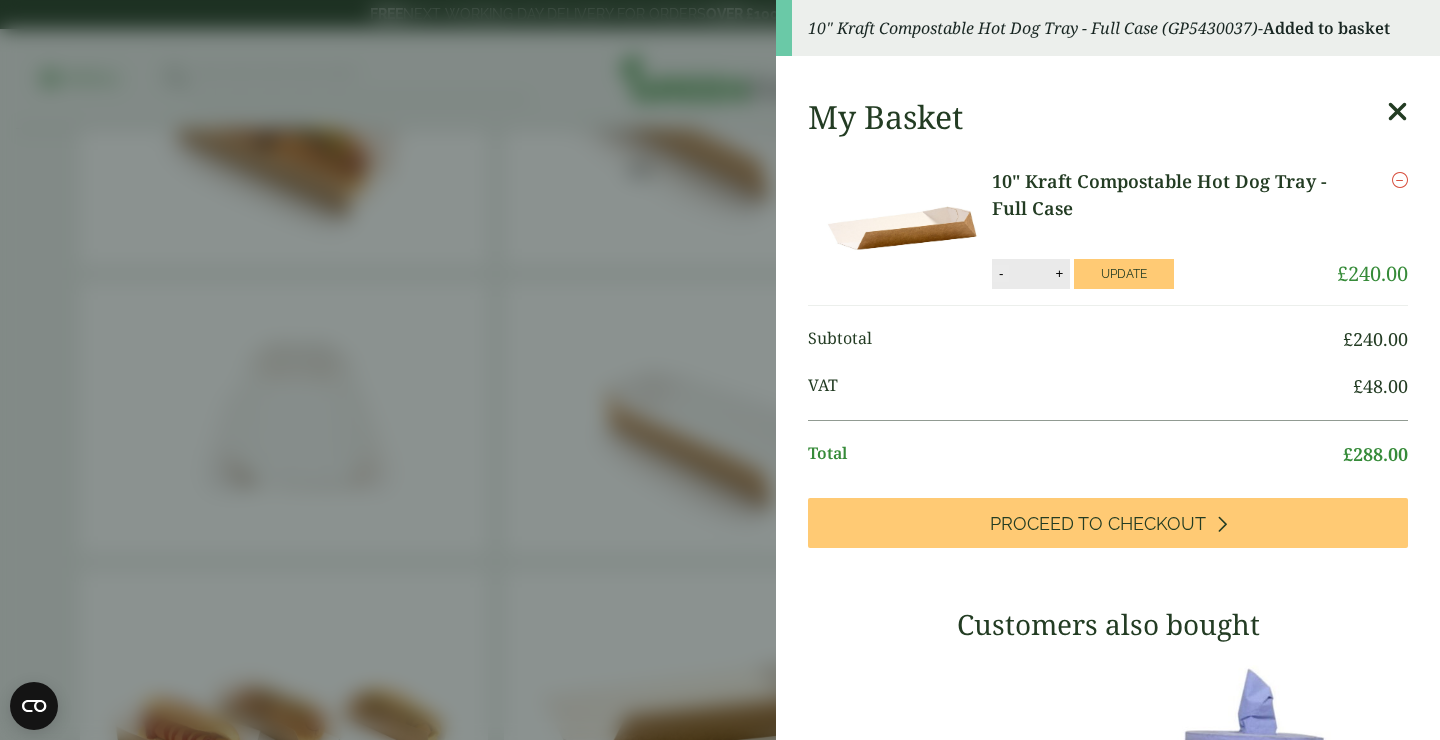 click on "-" at bounding box center [1001, 273] 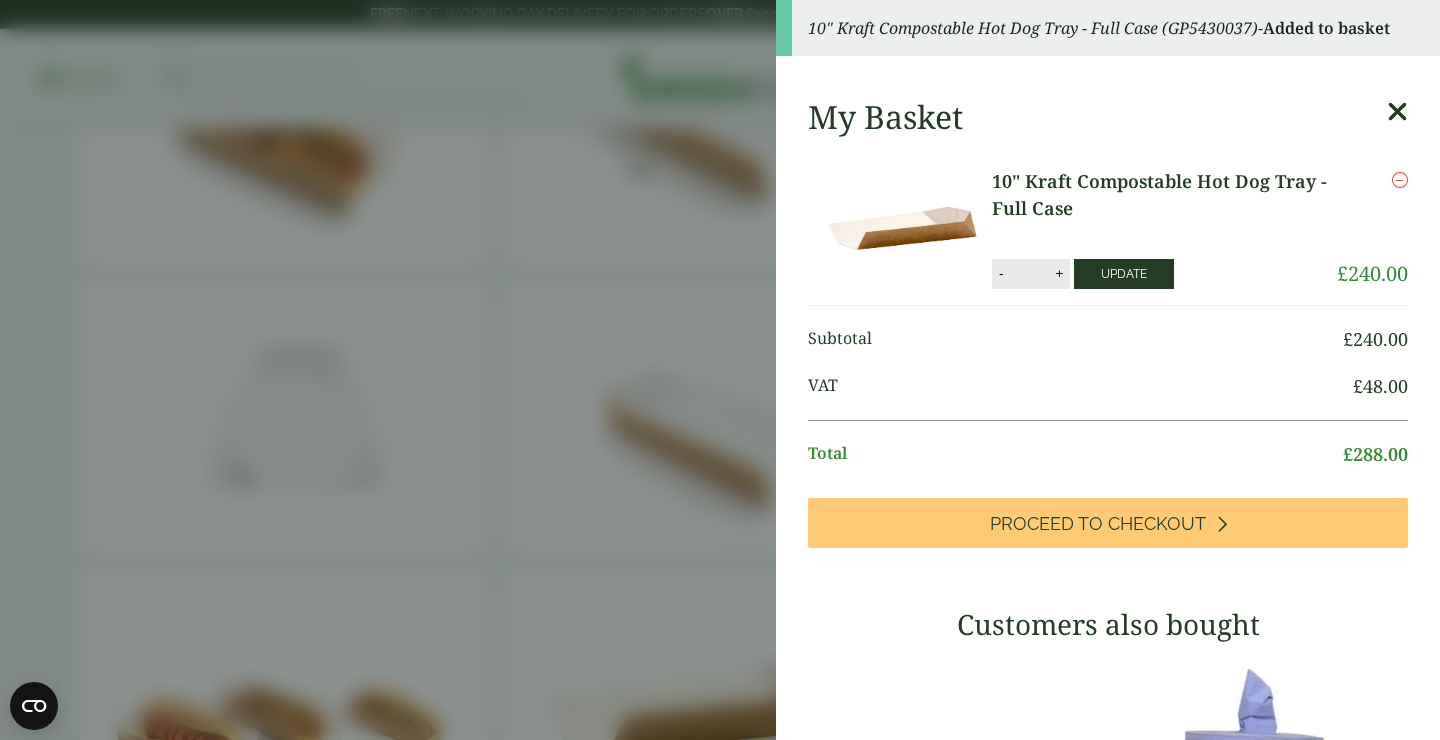 click on "Update" at bounding box center [1124, 274] 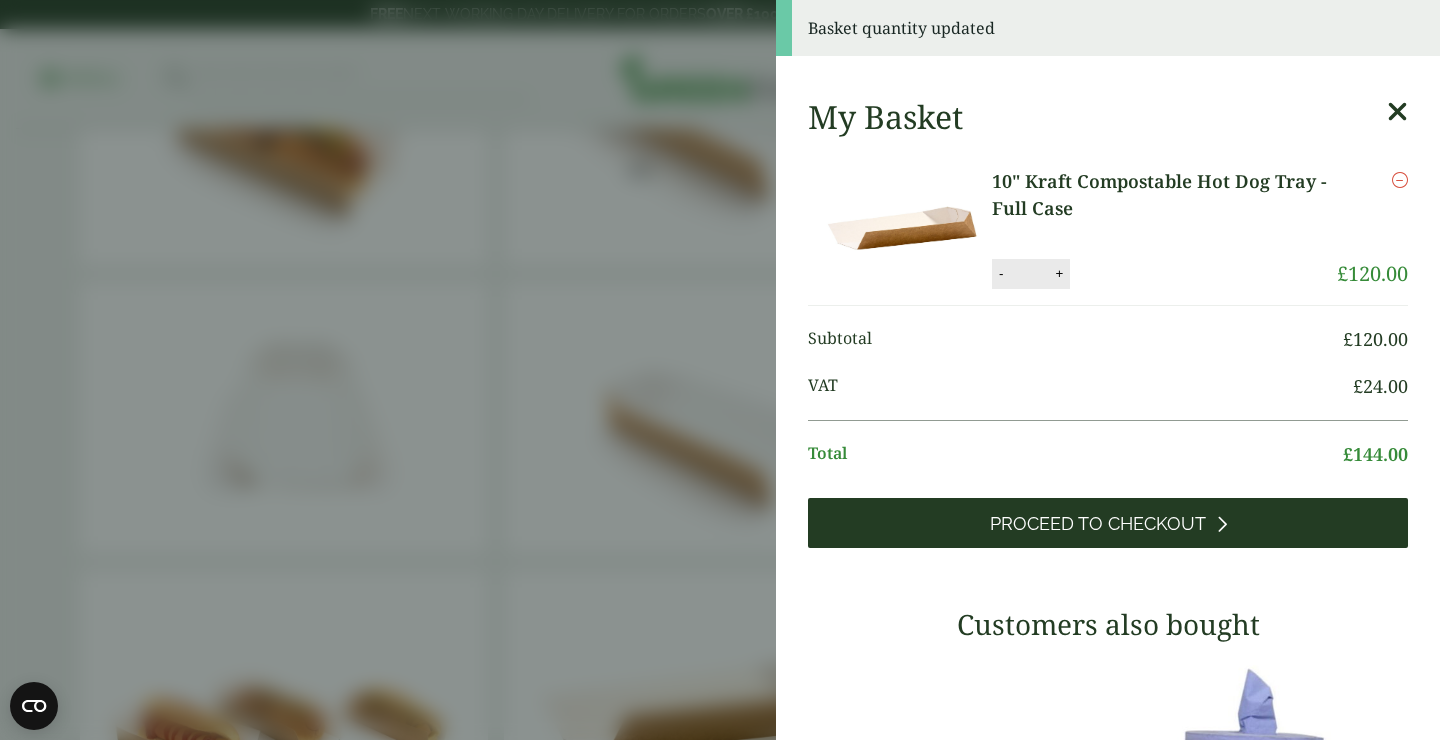 click on "Proceed to Checkout" at bounding box center (1098, 524) 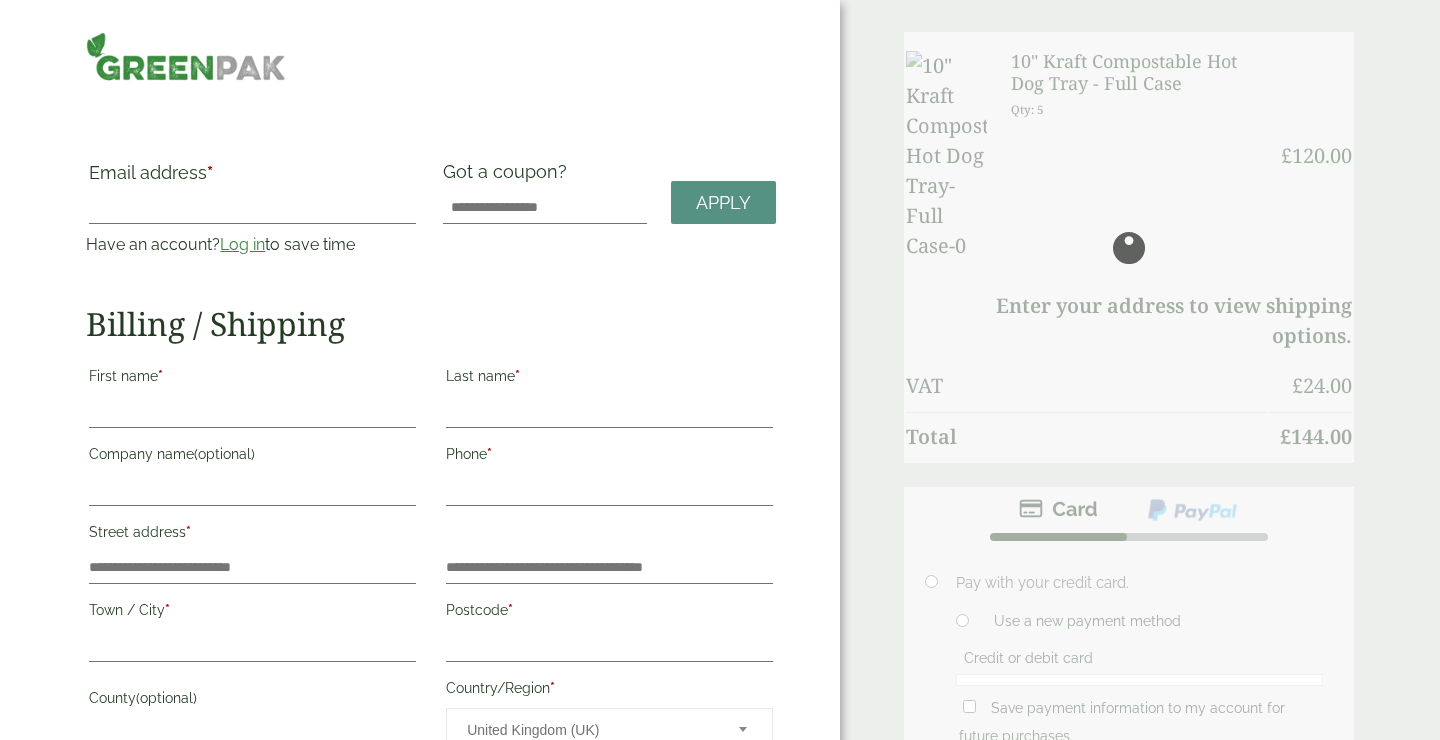 scroll, scrollTop: 0, scrollLeft: 0, axis: both 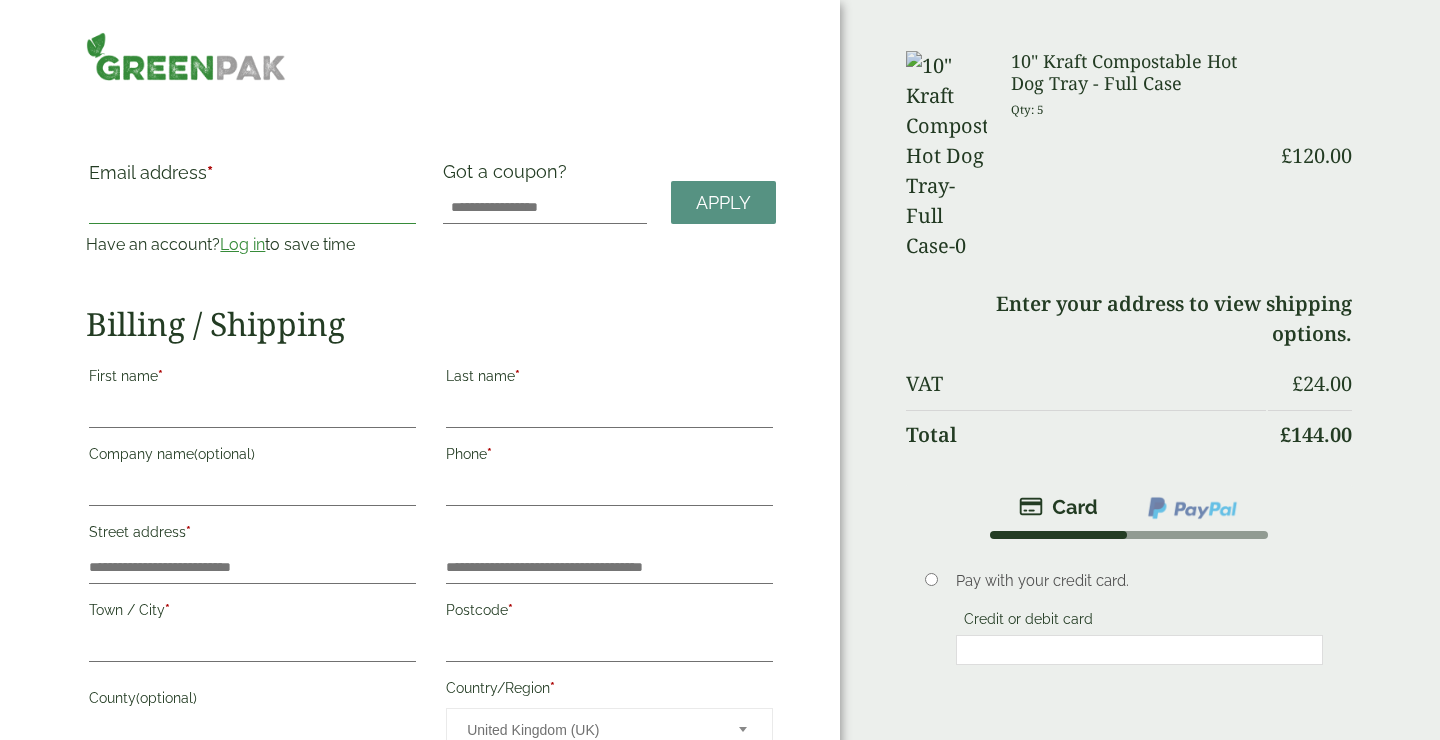 click on "Email address  *" at bounding box center [252, 208] 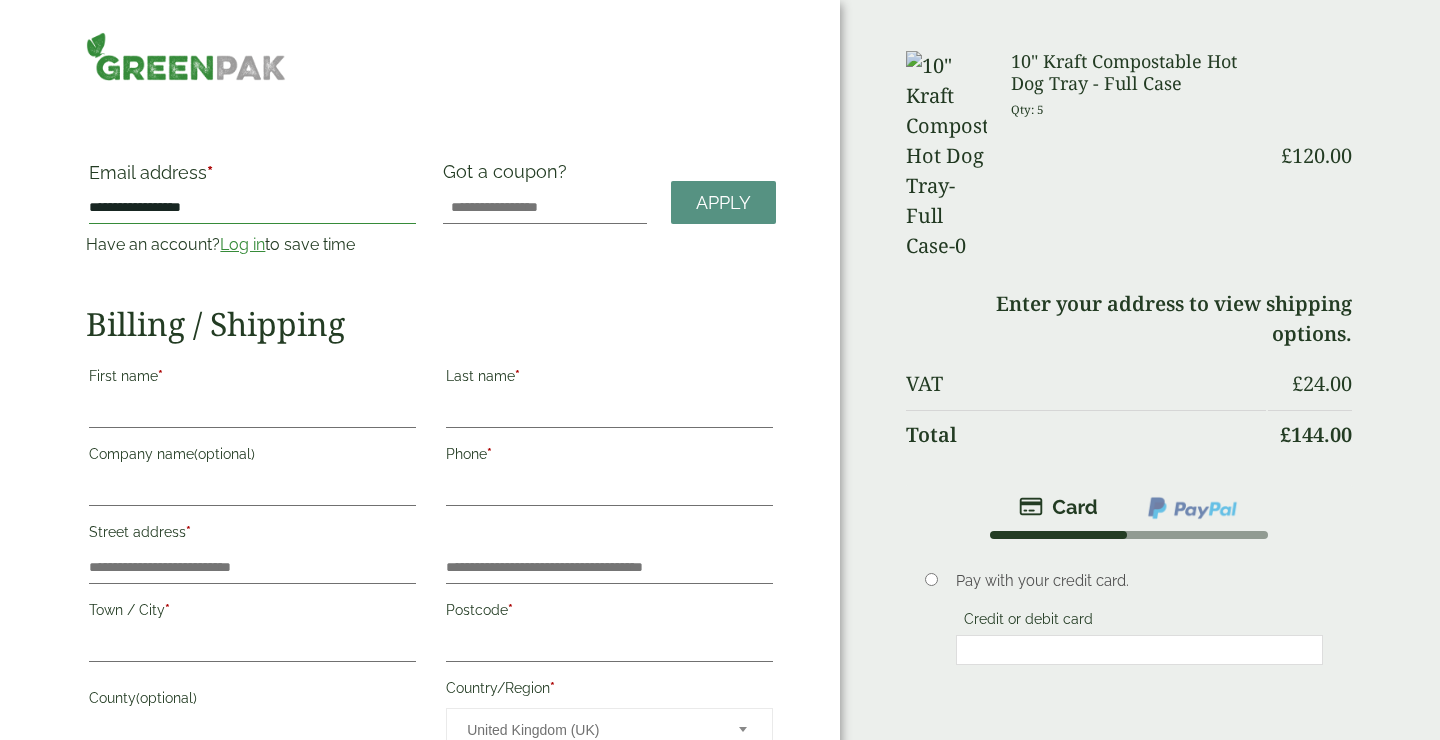 type on "**********" 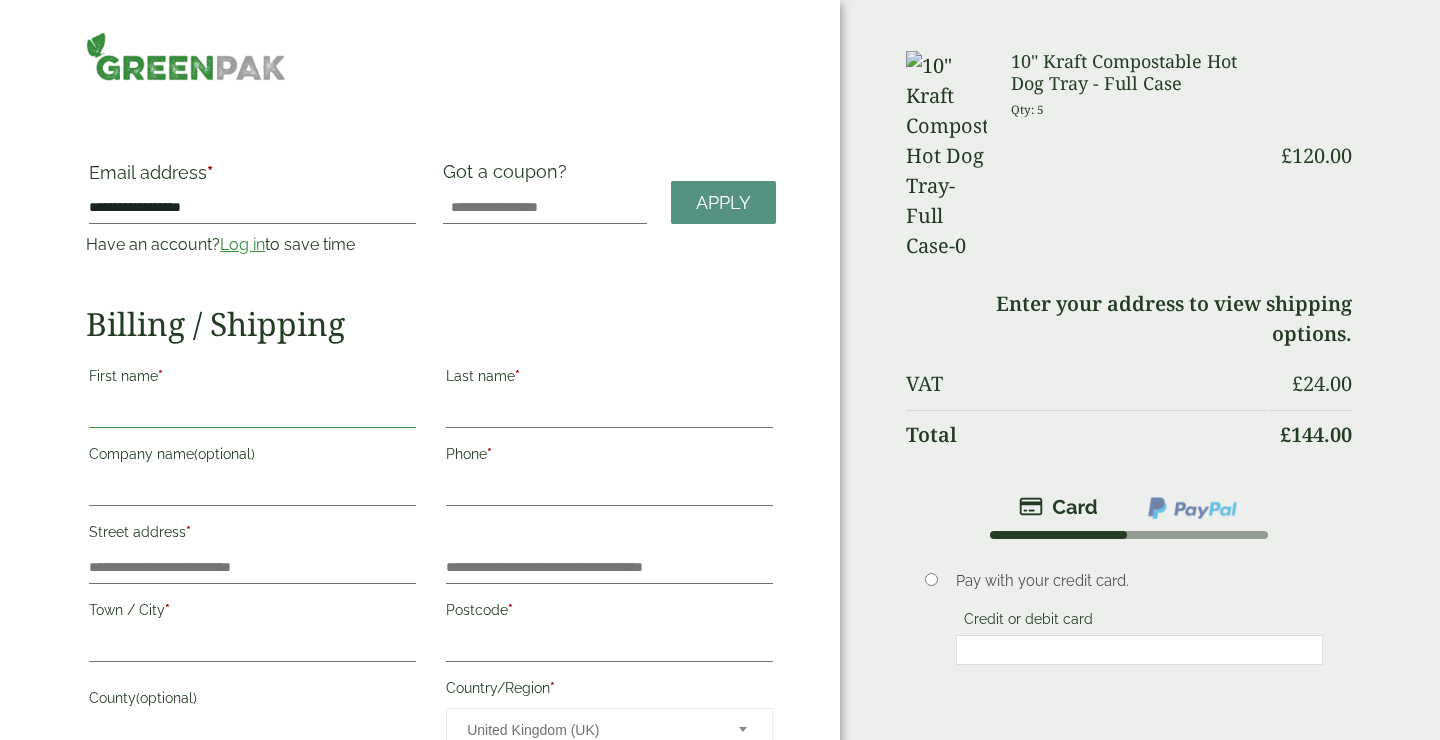 click on "First name  *" at bounding box center (252, 412) 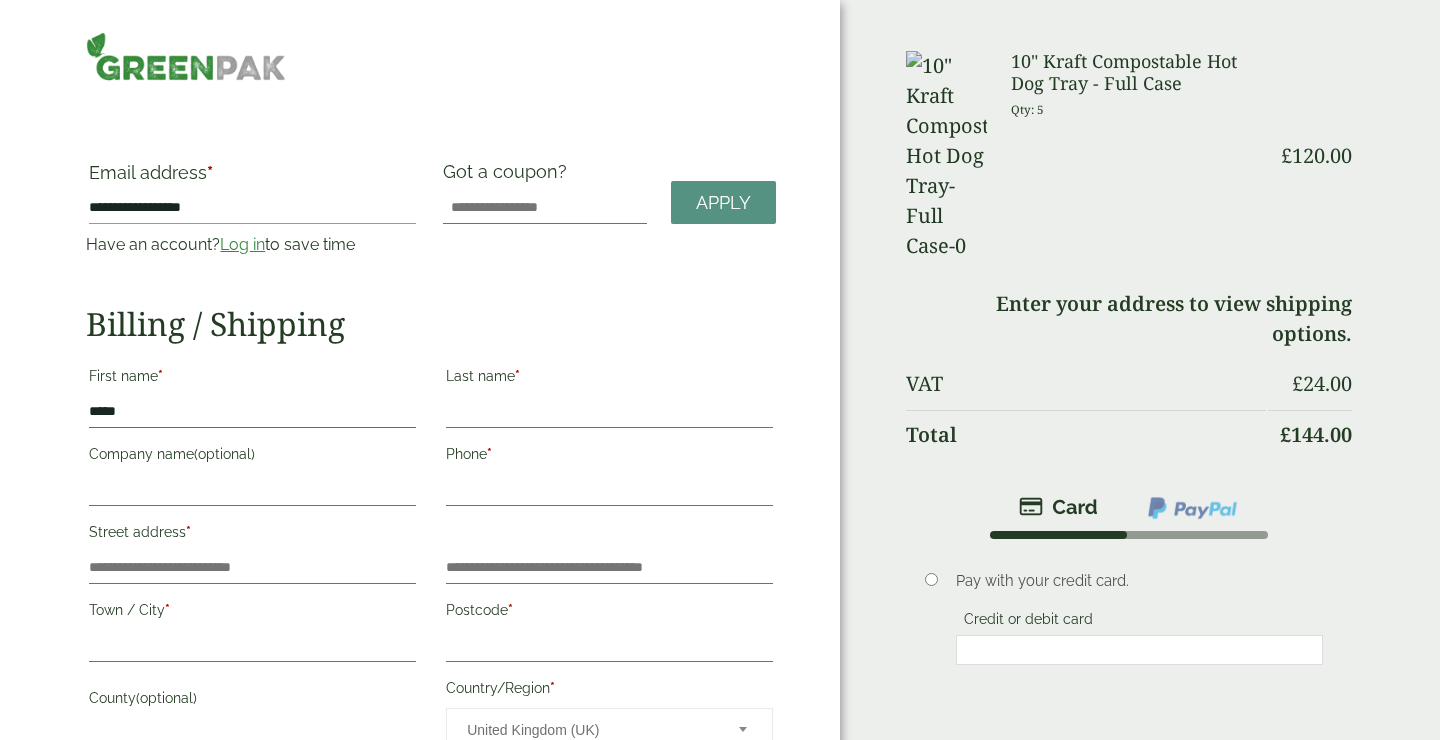 type on "*****" 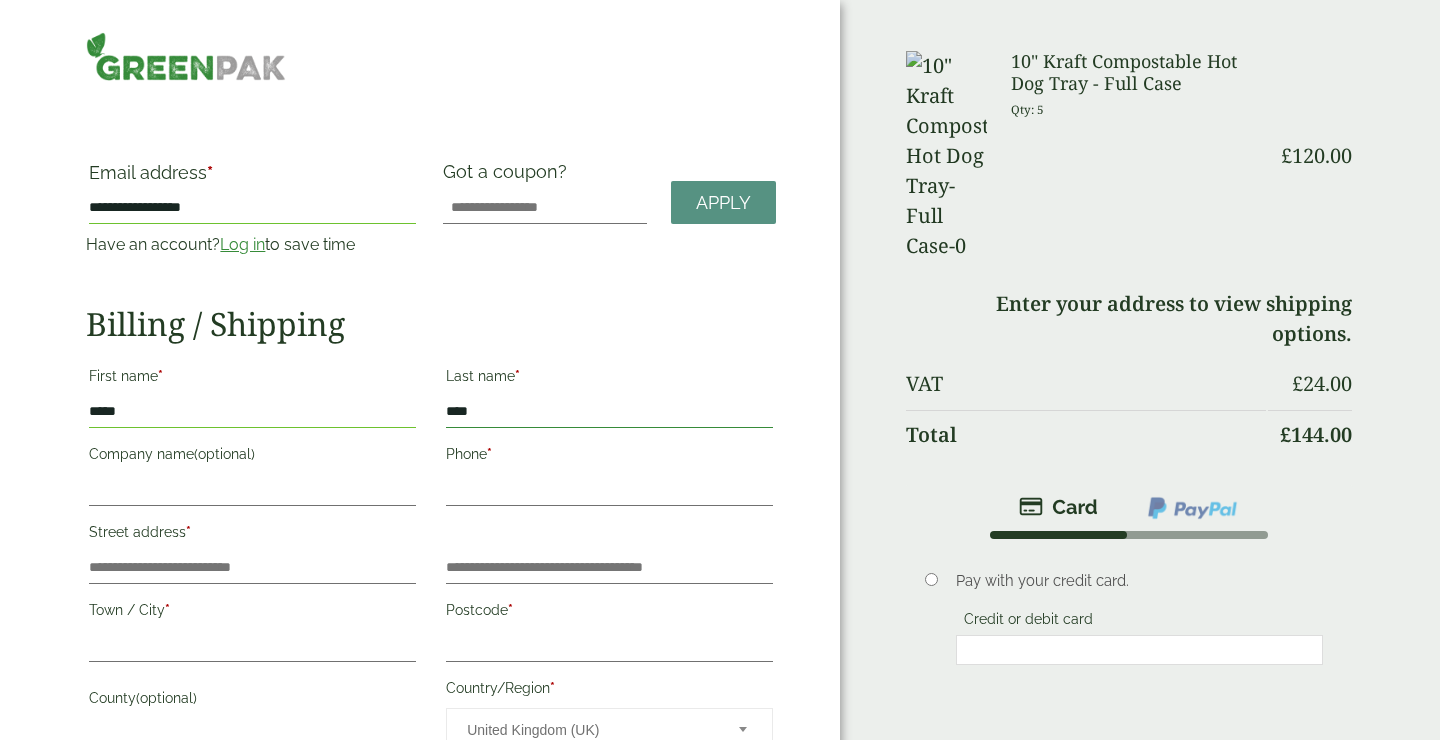 type on "****" 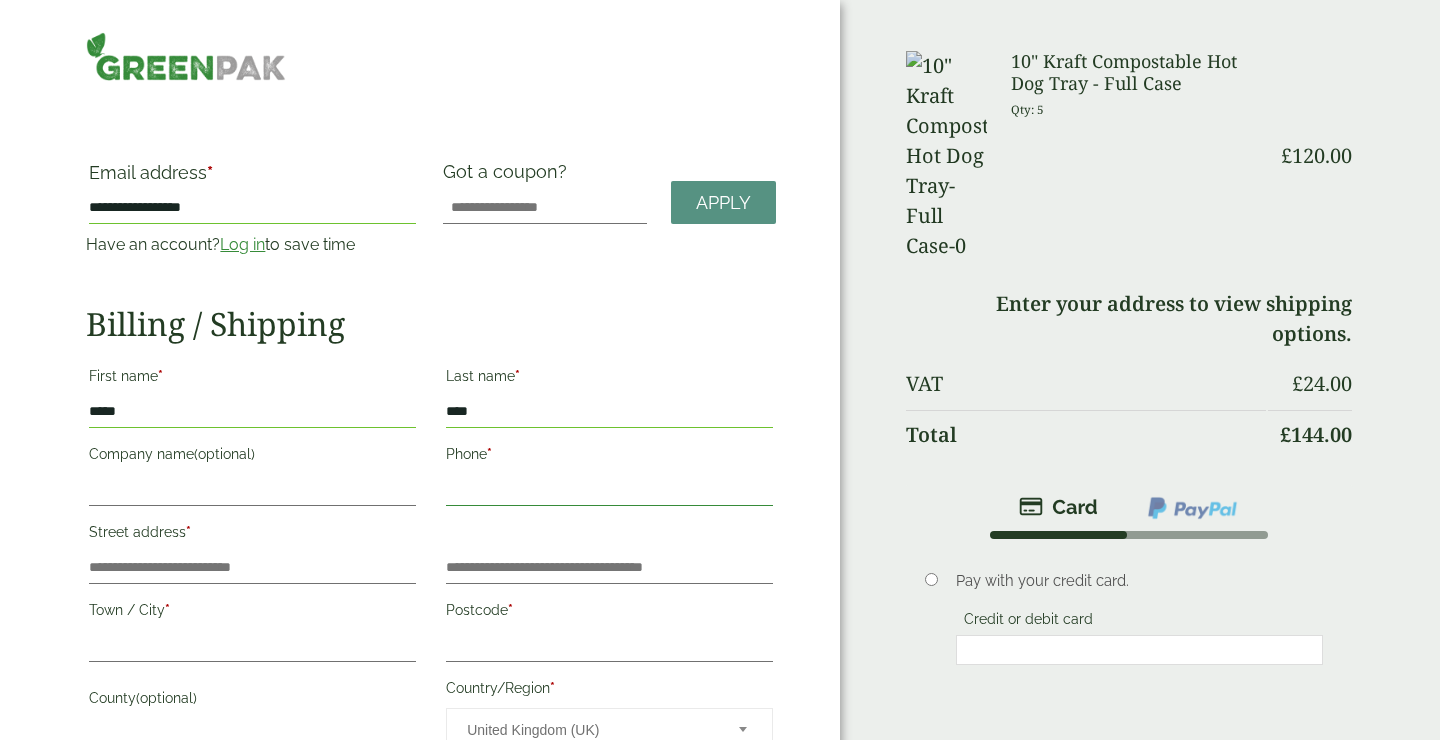 click on "Phone  *" at bounding box center [609, 490] 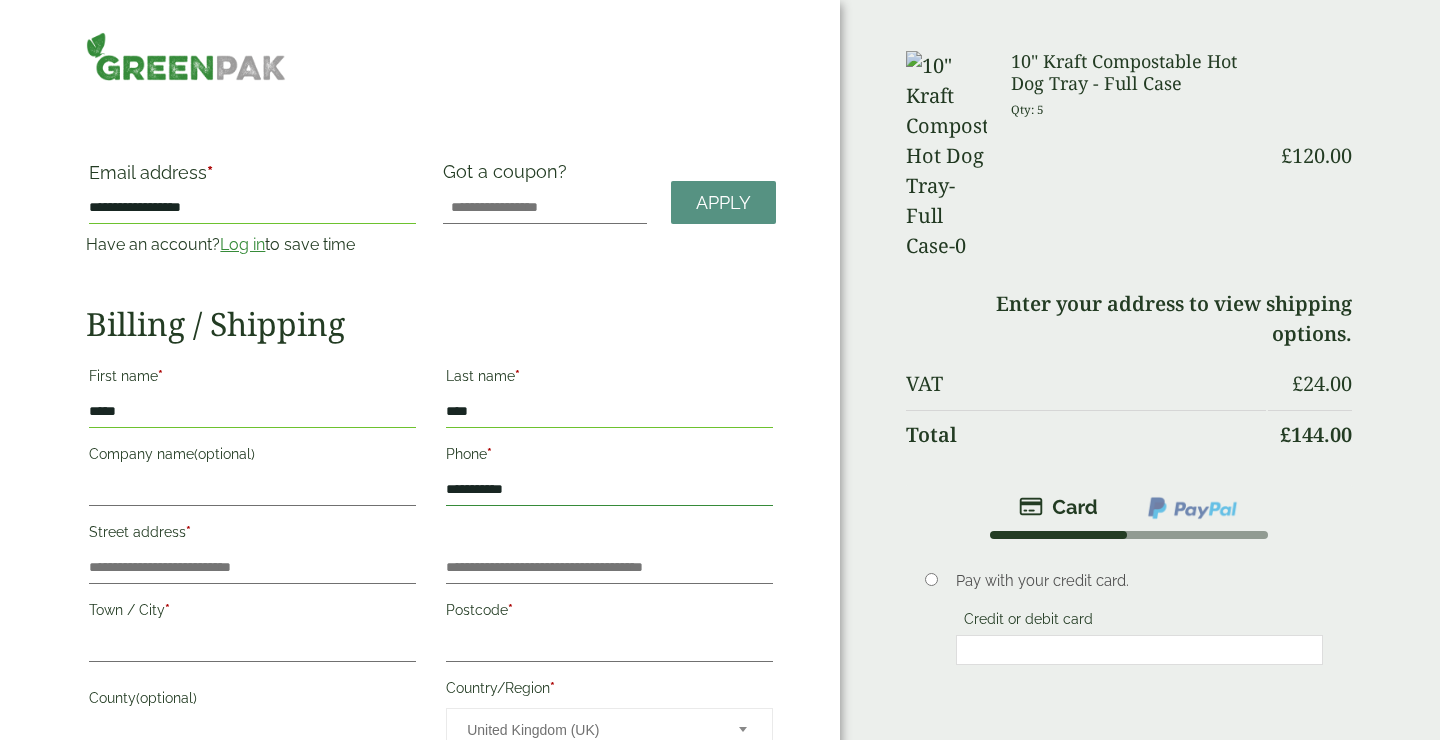 type on "**********" 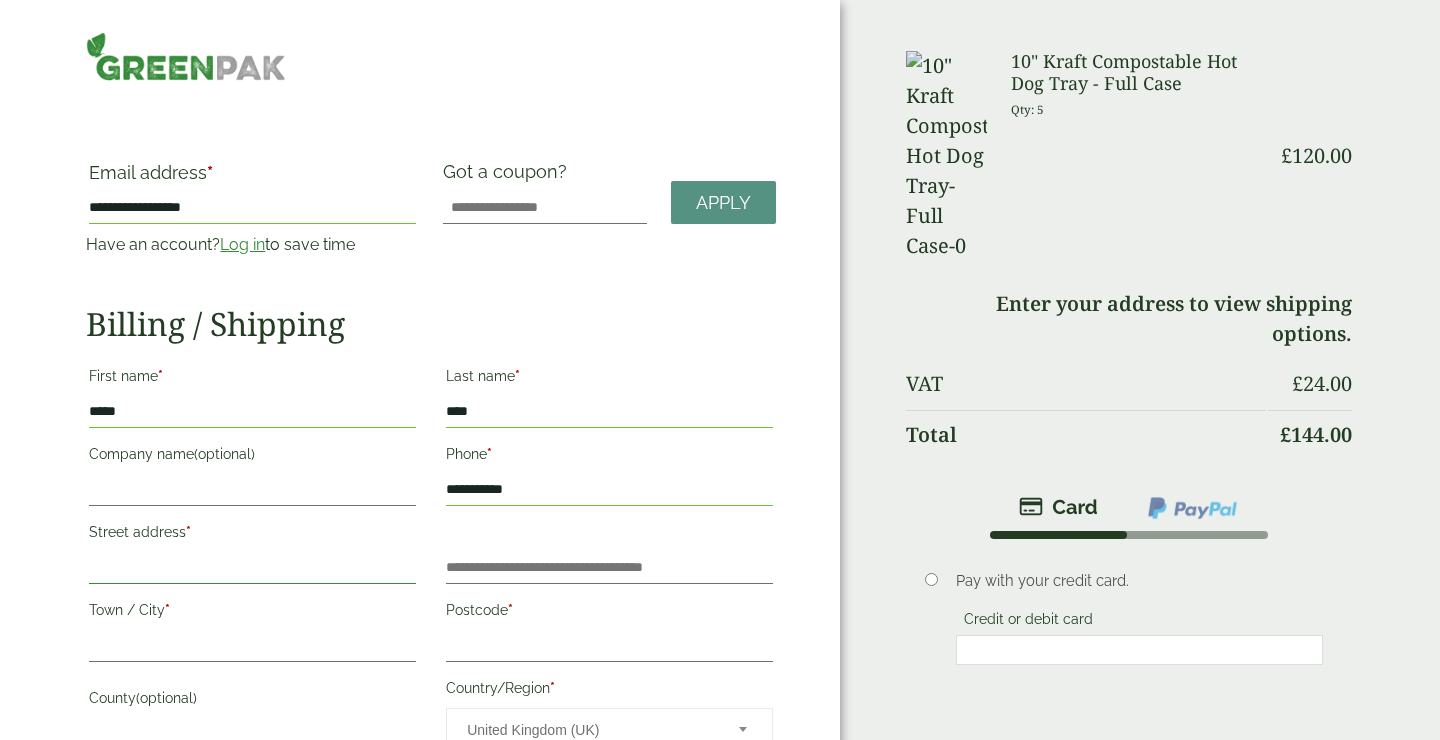 click on "Street address  *" at bounding box center (252, 568) 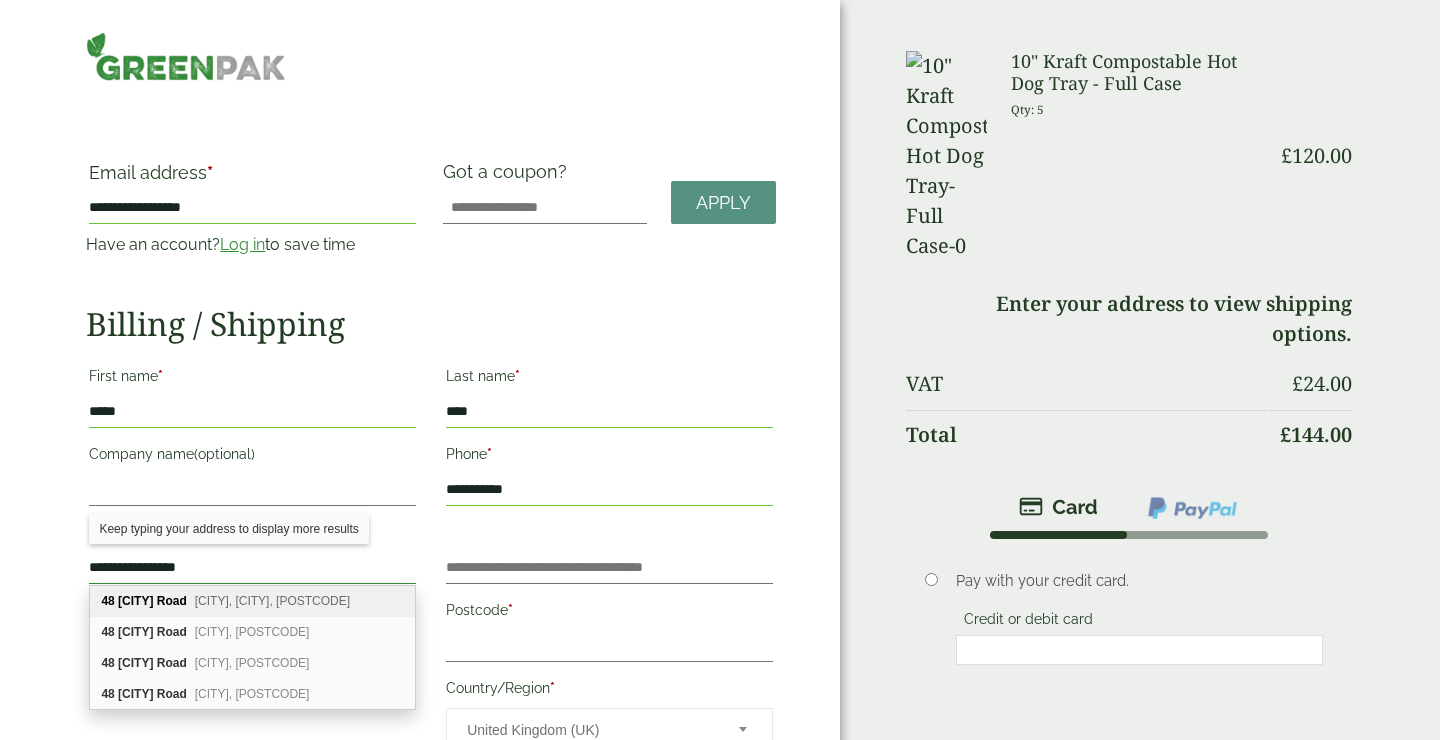 type on "**********" 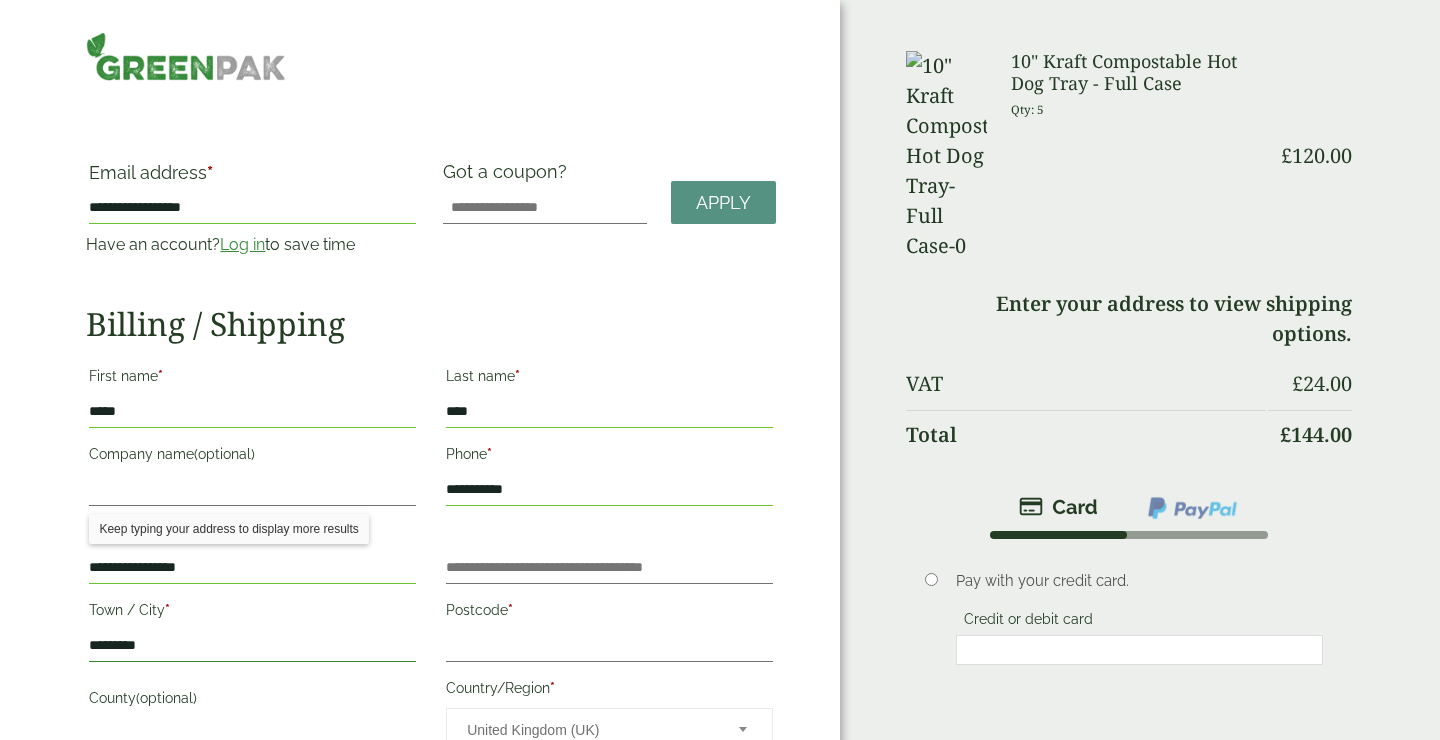 type on "*********" 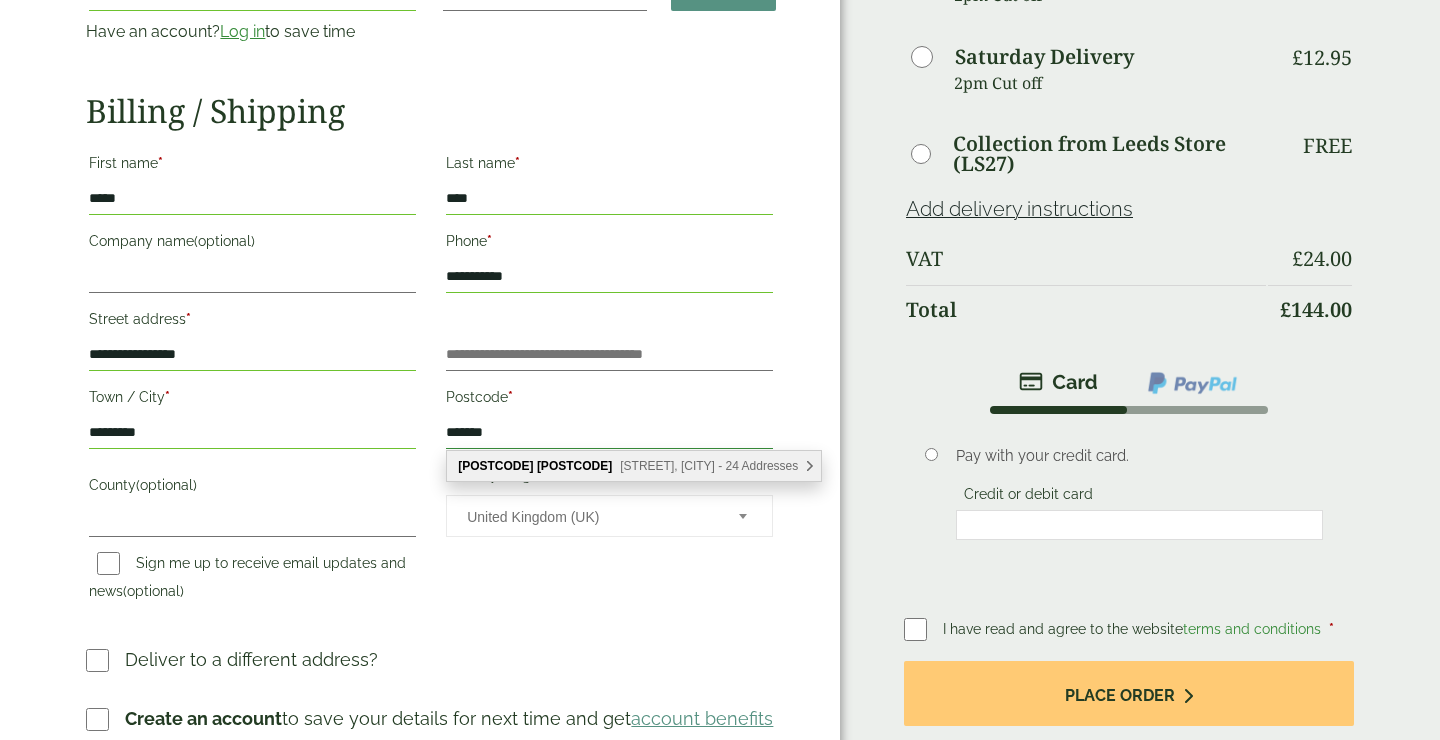 scroll, scrollTop: 220, scrollLeft: 0, axis: vertical 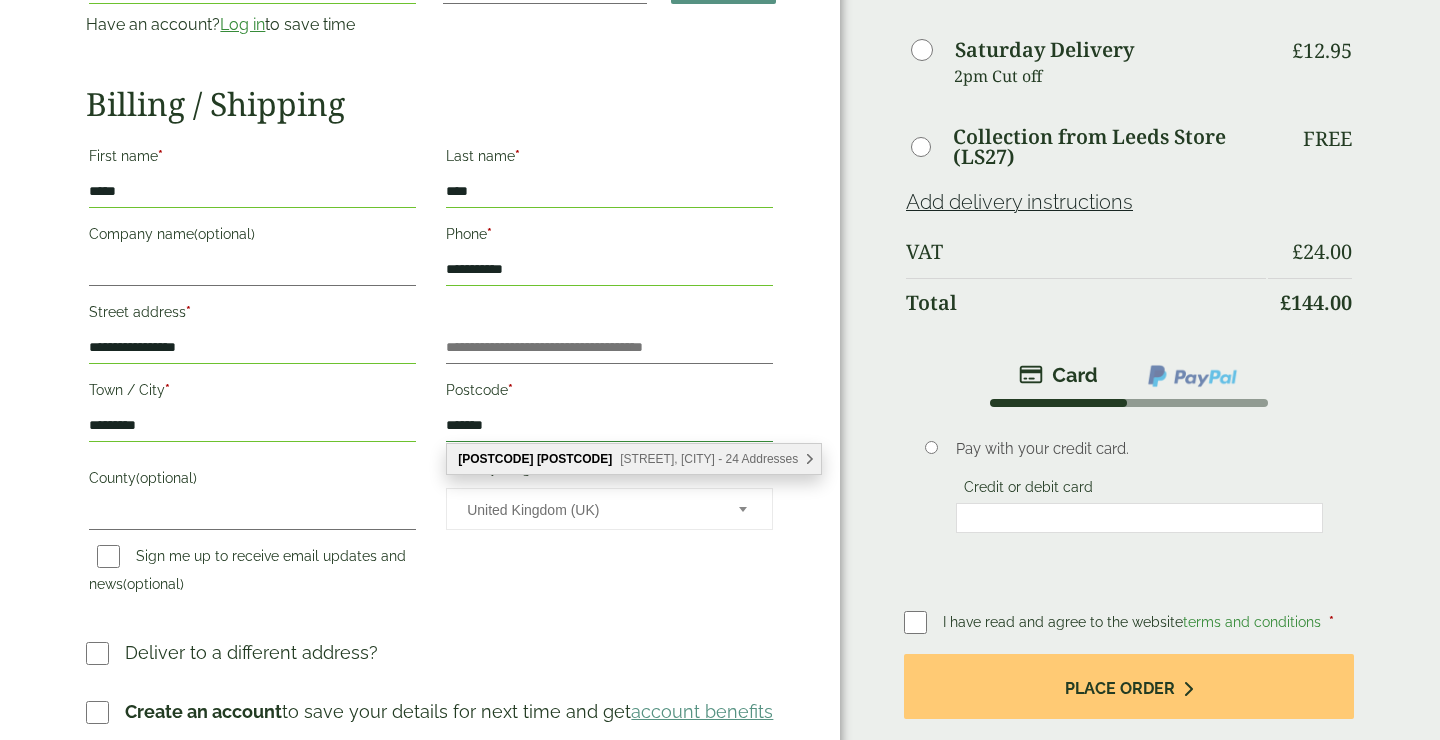 type on "*******" 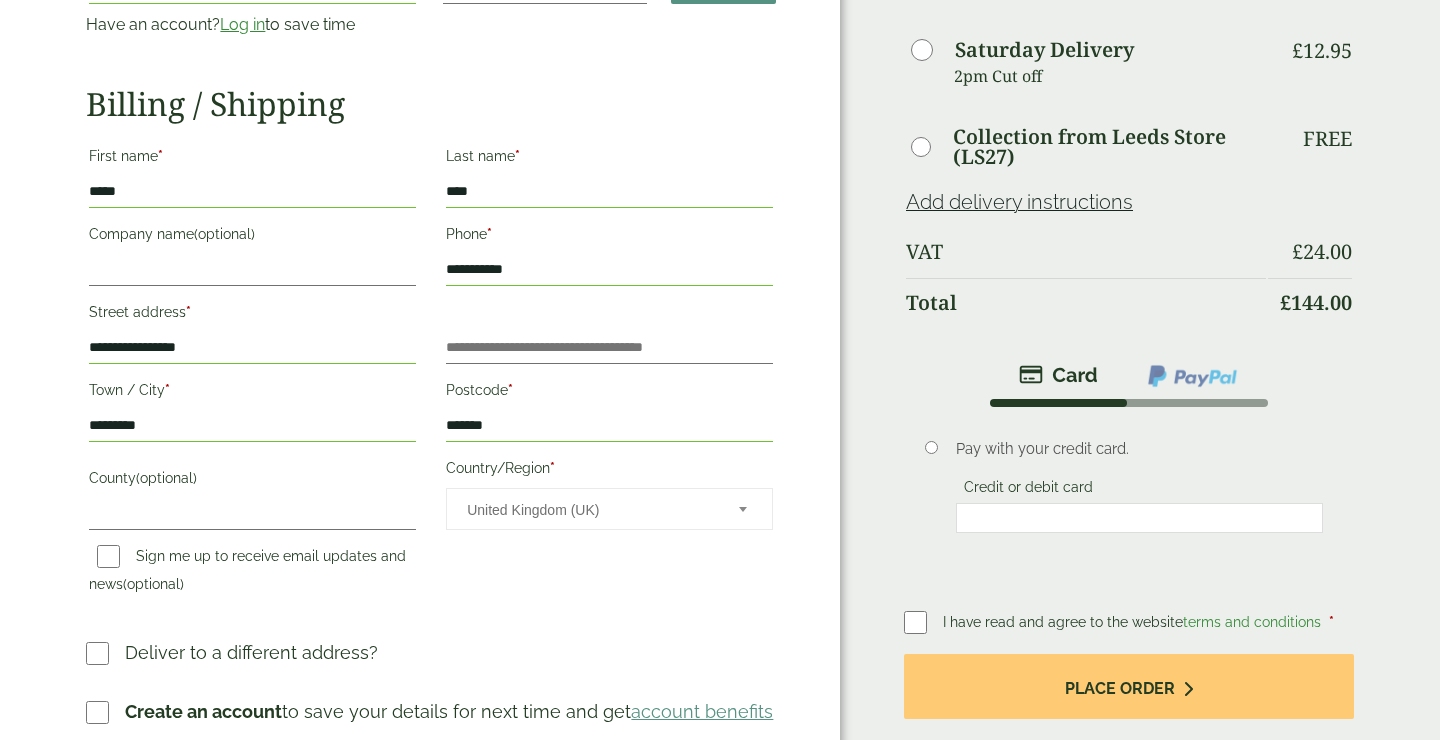 click on "First name  * [FIRST]
Last name  * [LAST]
Company name  (optional)
Phone  * [PHONE]
Street address  * [STREET]
Flat, suite, unit, etc.  (optional) * [FLAT]" at bounding box center (431, 373) 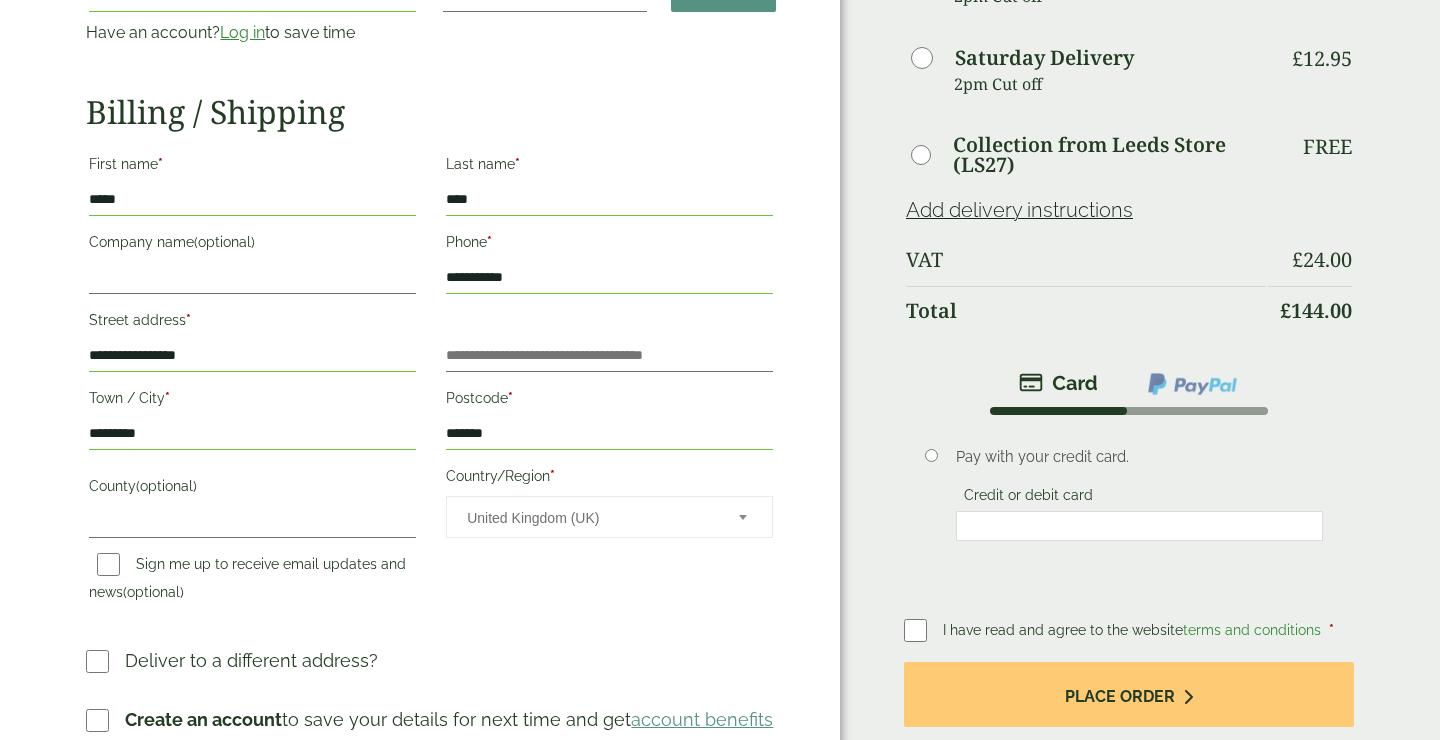 scroll, scrollTop: 362, scrollLeft: 0, axis: vertical 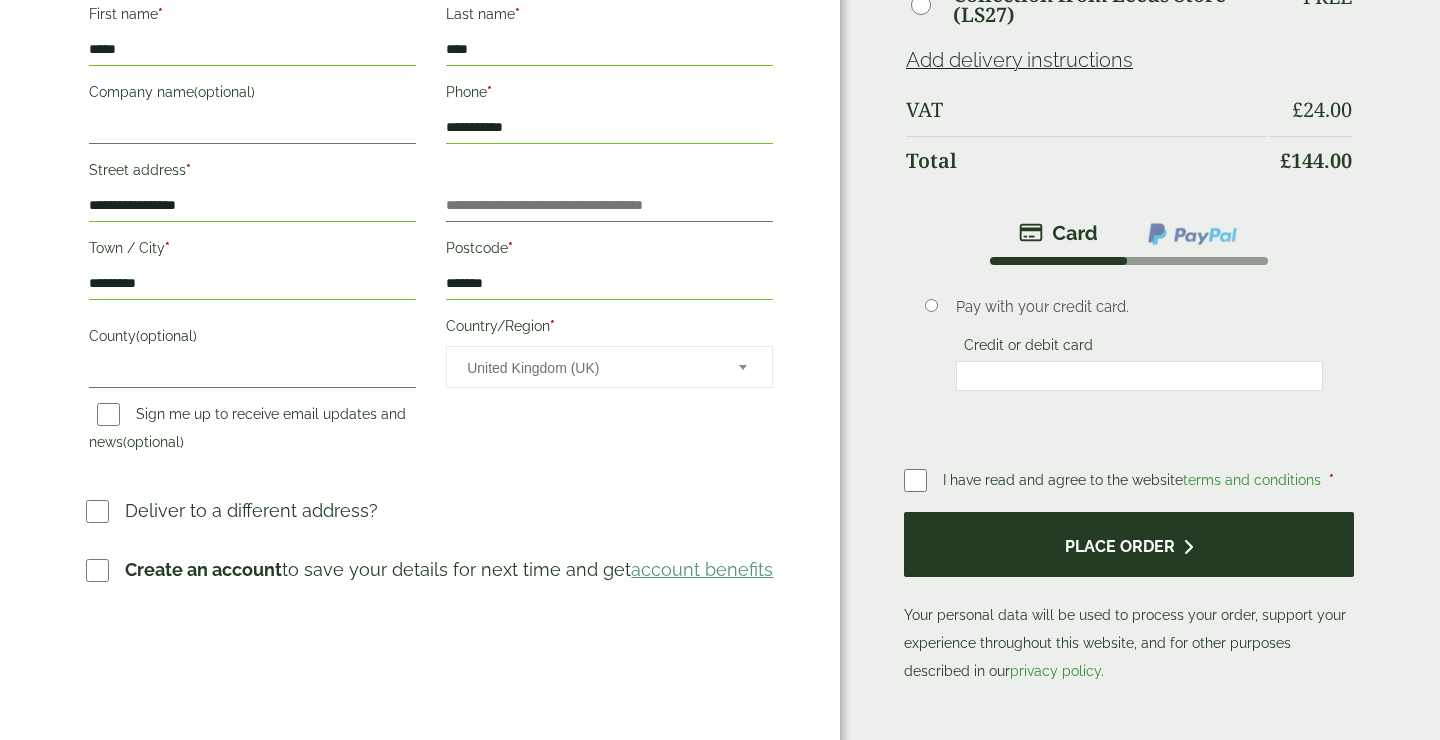 click on "Place order" at bounding box center [1129, 544] 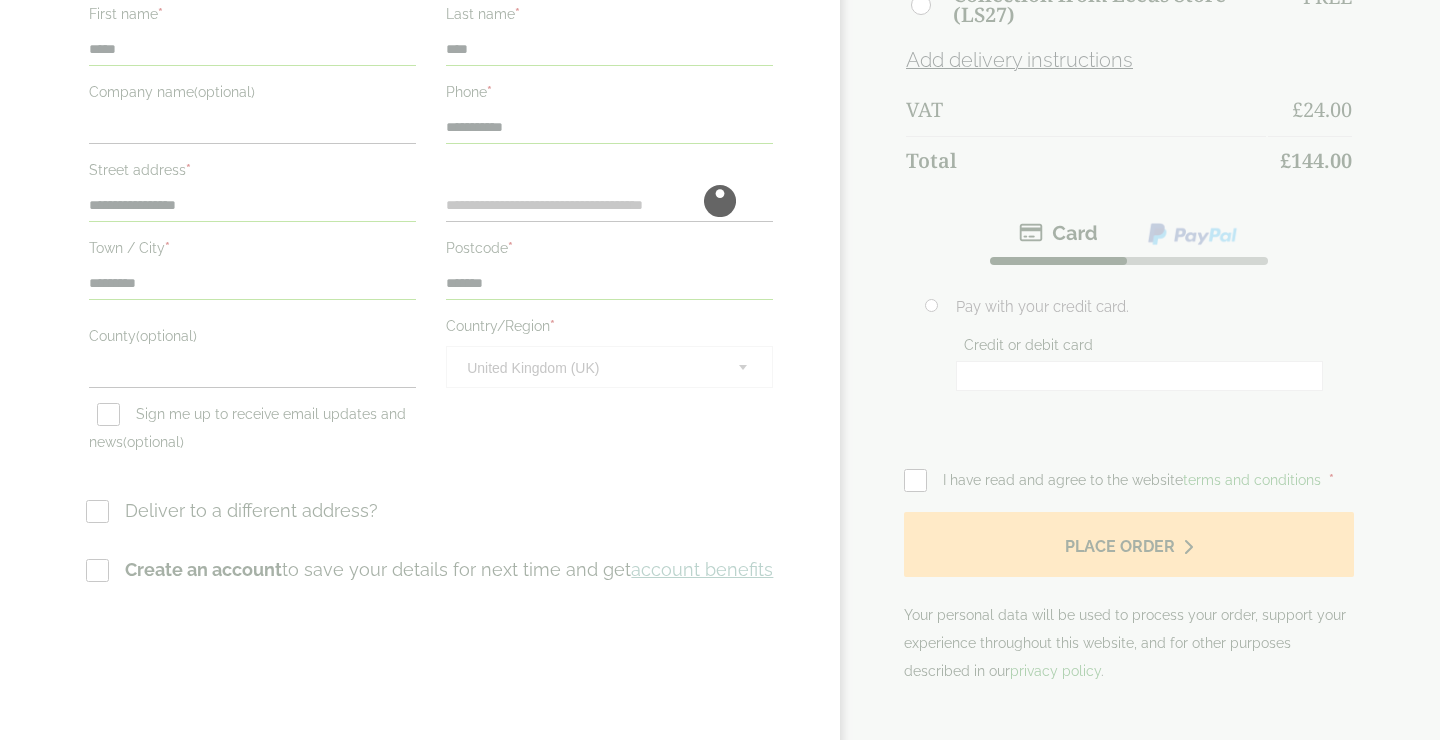 scroll, scrollTop: 0, scrollLeft: 0, axis: both 